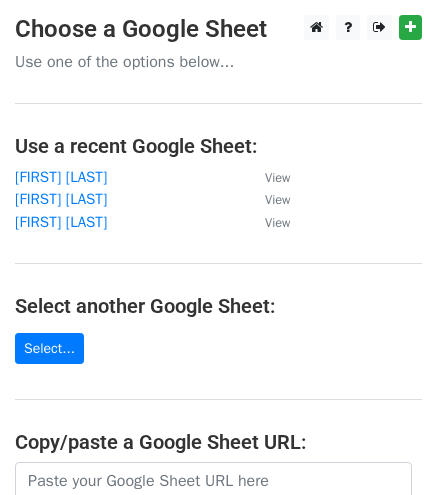 scroll, scrollTop: 0, scrollLeft: 0, axis: both 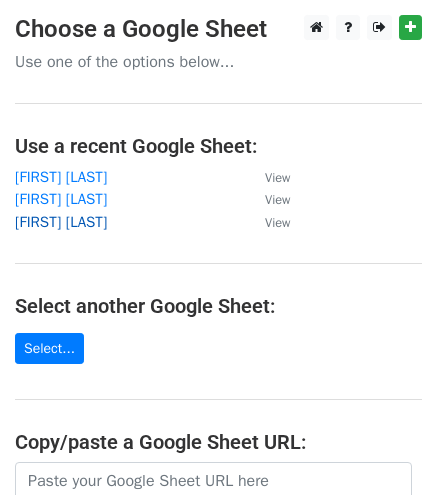 click on "[FIRST] [LAST]" at bounding box center [61, 222] 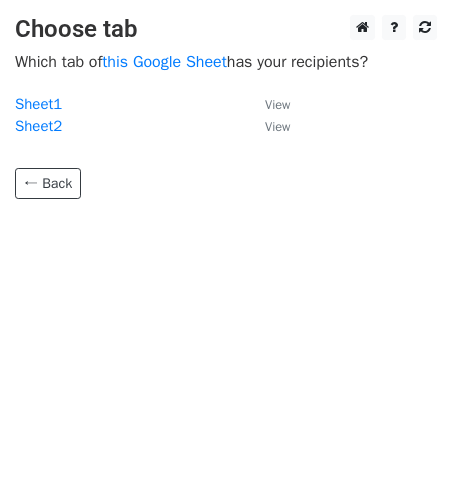 scroll, scrollTop: 0, scrollLeft: 0, axis: both 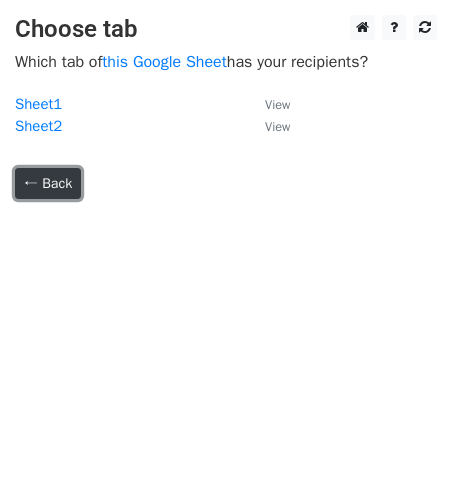 click on "← Back" at bounding box center (48, 183) 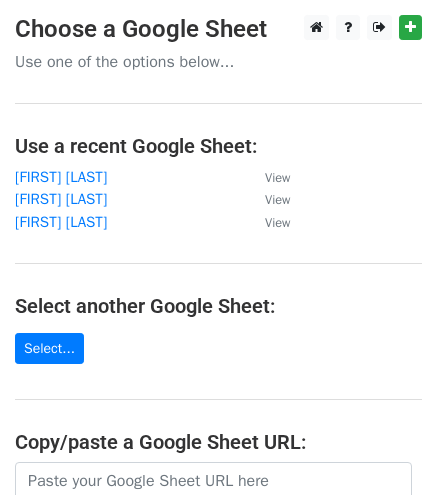 scroll, scrollTop: 0, scrollLeft: 0, axis: both 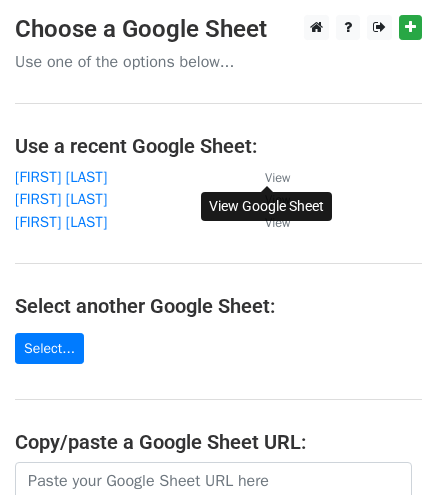 click on "View" at bounding box center [277, 178] 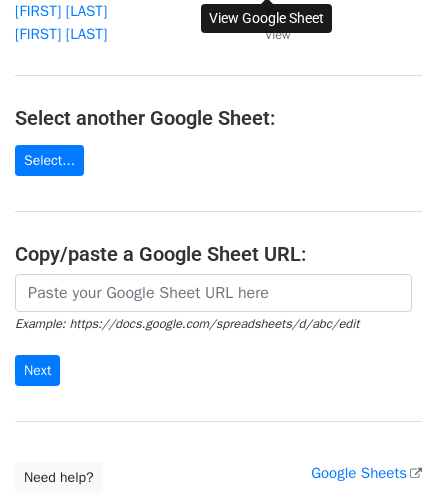 scroll, scrollTop: 190, scrollLeft: 0, axis: vertical 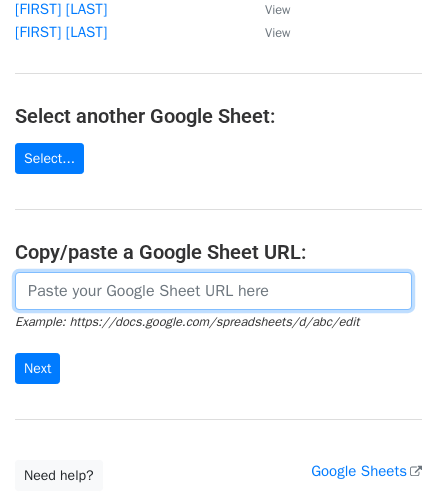 click at bounding box center (213, 291) 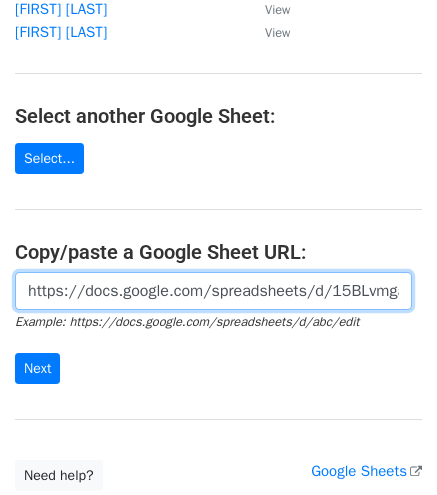 scroll, scrollTop: 0, scrollLeft: 577, axis: horizontal 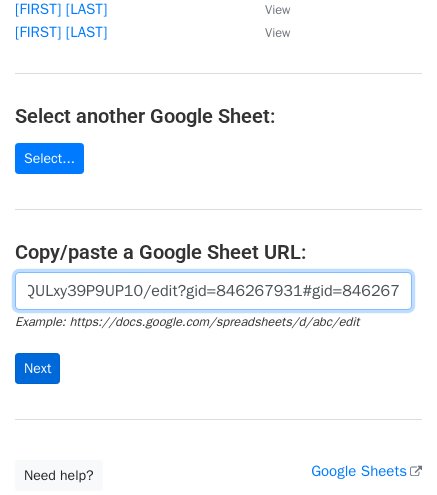 type on "https://docs.google.com/spreadsheets/d/15BLvmgaCqe1EQfSJutpsHa_wfP3eqPQULxy39P9UP10/edit?gid=846267931#gid=846267931" 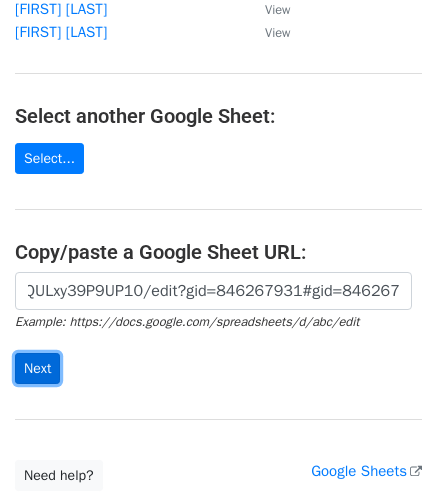 scroll, scrollTop: 0, scrollLeft: 0, axis: both 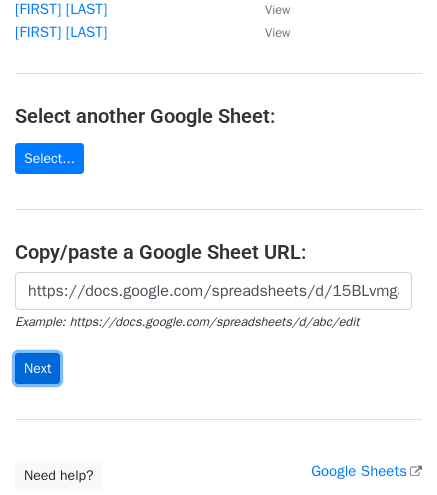 click on "Next" at bounding box center [37, 368] 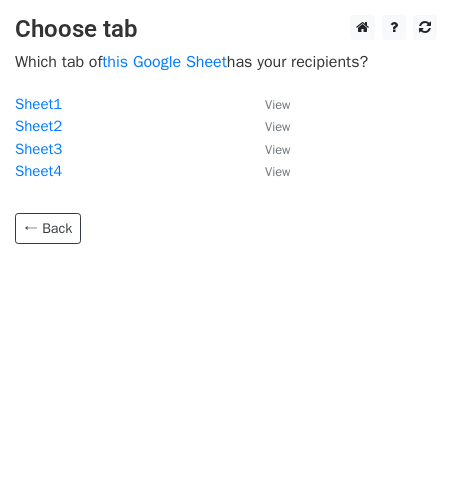 scroll, scrollTop: 0, scrollLeft: 0, axis: both 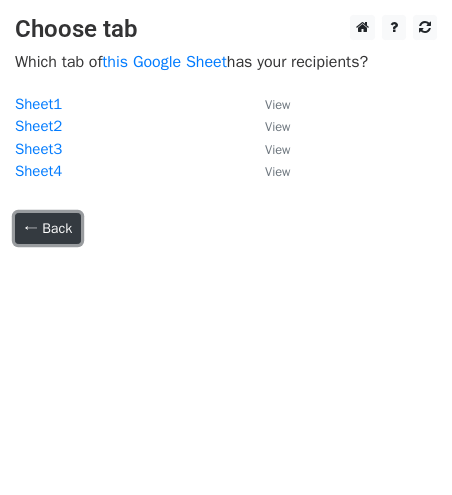 click on "← Back" at bounding box center [48, 228] 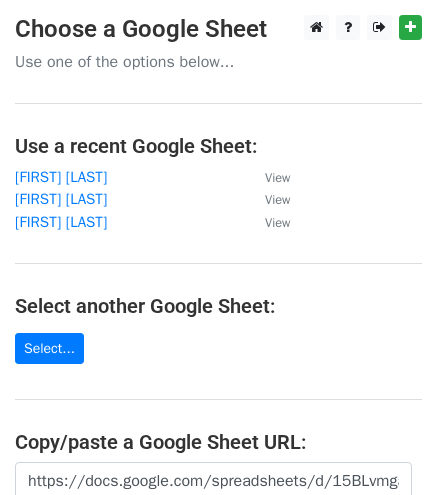 scroll, scrollTop: 190, scrollLeft: 0, axis: vertical 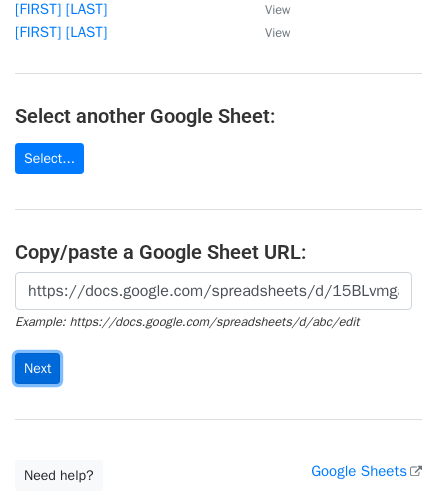 click on "Next" at bounding box center (37, 368) 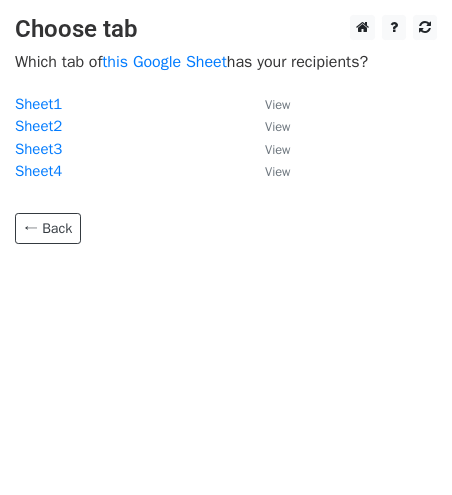 scroll, scrollTop: 0, scrollLeft: 0, axis: both 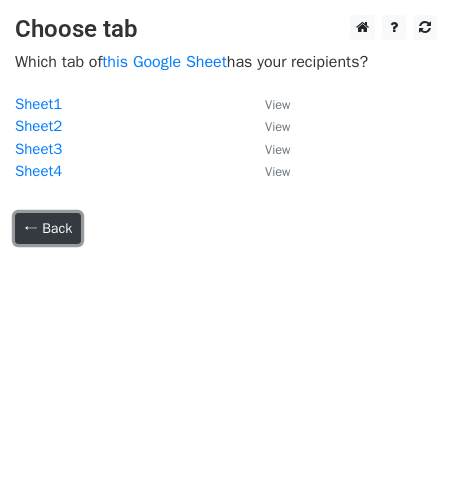 click on "← Back" at bounding box center [48, 228] 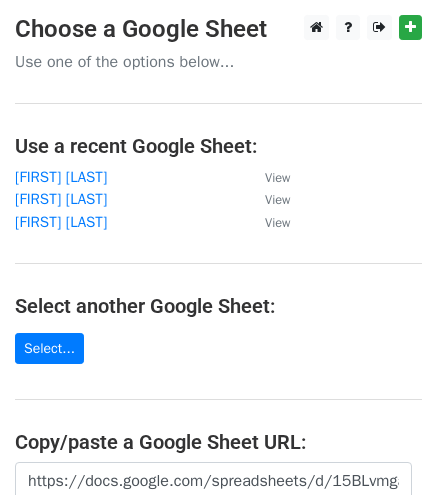 scroll, scrollTop: 190, scrollLeft: 0, axis: vertical 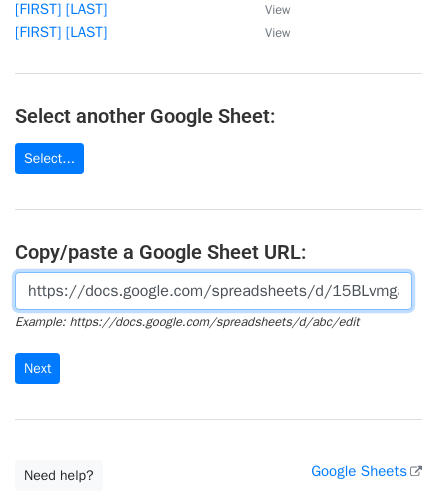 click on "https://docs.google.com/spreadsheets/d/15BLvmgaCqe1EQfSJutpsHa_wfP3eqPQULxy39P9UP10/edit?gid=846267931#gid=846267931" at bounding box center [213, 291] 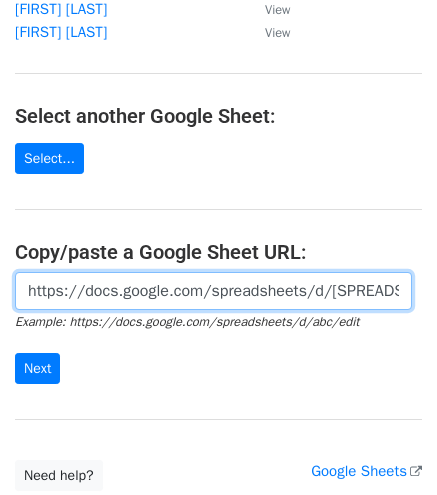 scroll, scrollTop: 0, scrollLeft: 499, axis: horizontal 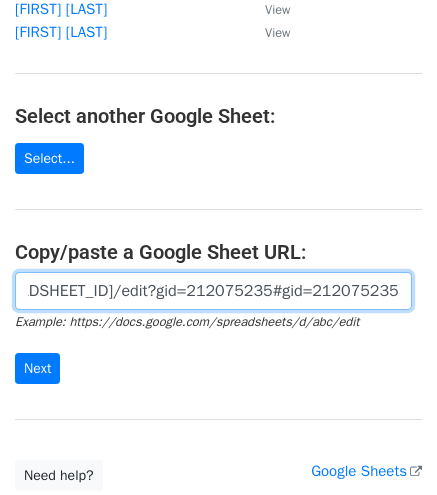 type on "https://docs.google.com/spreadsheets/d/1GB63fXWdOyh91bMeL7noW8G1VqlLGx4h/edit?gid=212075235#gid=212075235" 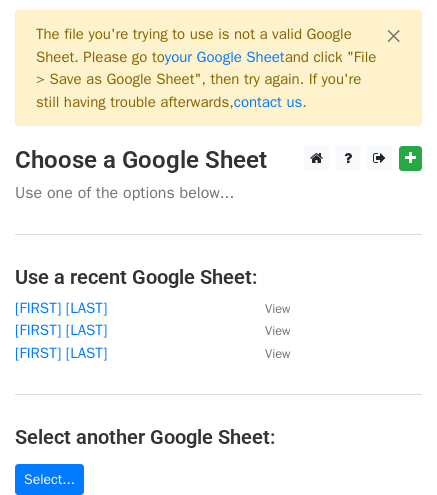 scroll, scrollTop: 0, scrollLeft: 0, axis: both 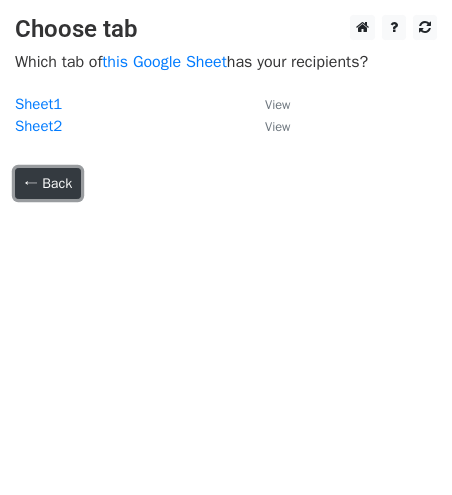 click on "← Back" at bounding box center [48, 183] 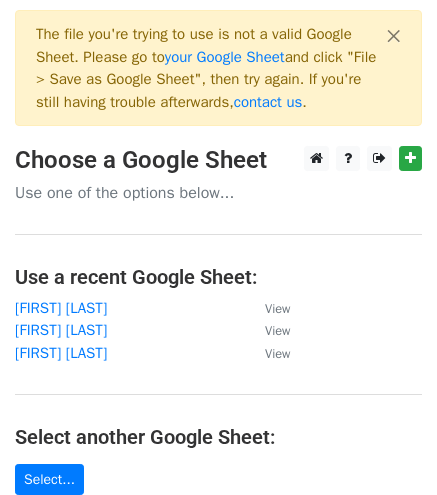 scroll, scrollTop: 0, scrollLeft: 0, axis: both 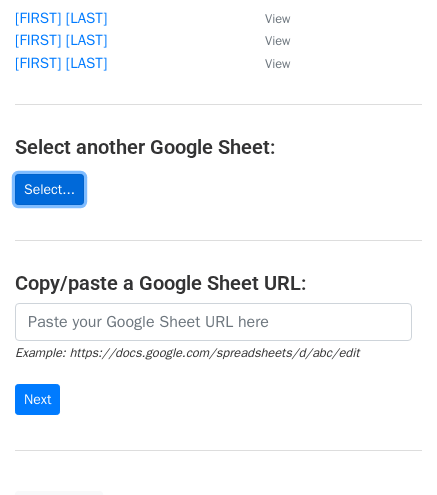 click on "Select..." at bounding box center (49, 189) 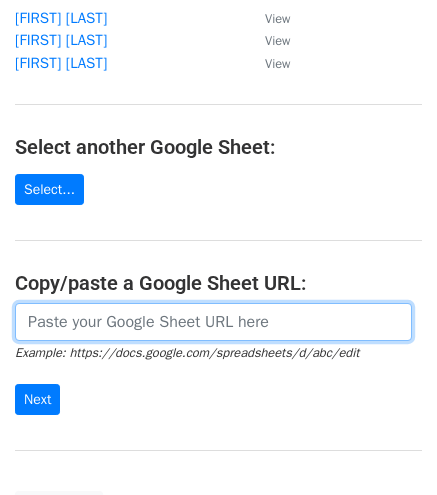 click at bounding box center [213, 322] 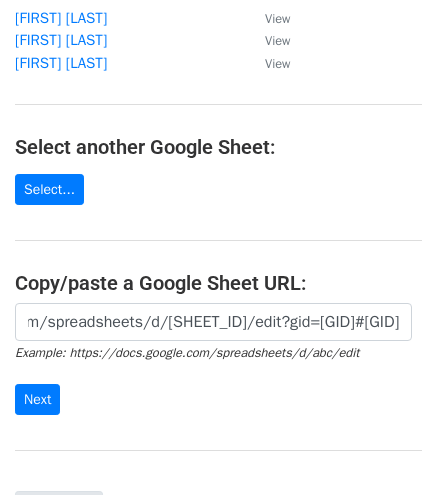 scroll, scrollTop: 0, scrollLeft: 0, axis: both 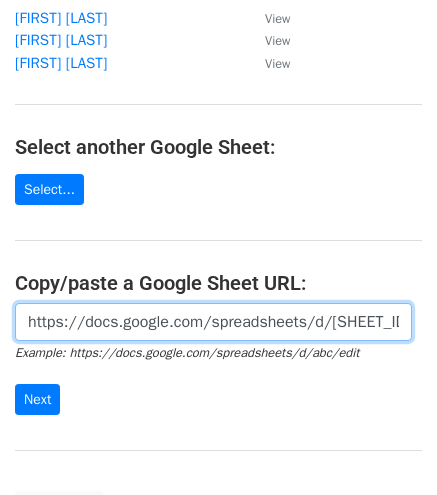 click on "https://docs.google.com/spreadsheets/d/1GB63fXWdOyh91bMeL7noW8G1VqlLGx4h/edit?gid=212075235#gid=212075235" at bounding box center (213, 322) 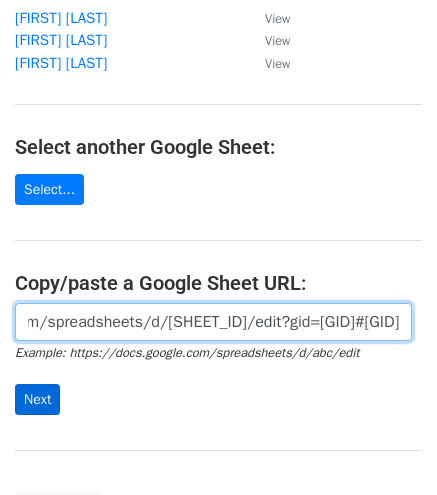 type on "https://docs.google.com/spreadsheets/d/1jNiJ0nWevILiP-jwBCfF-rZp5dbgZbWFNjJD3r_d64Q/edit?gid=1426623887#gid=1426623887" 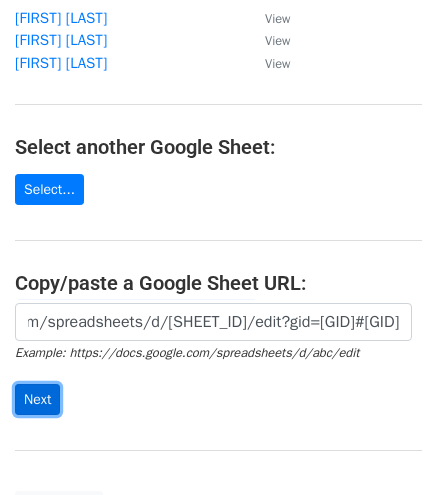 scroll, scrollTop: 0, scrollLeft: 0, axis: both 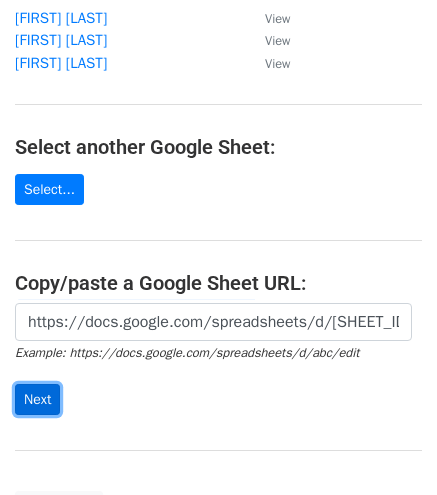 click on "Next" at bounding box center (37, 399) 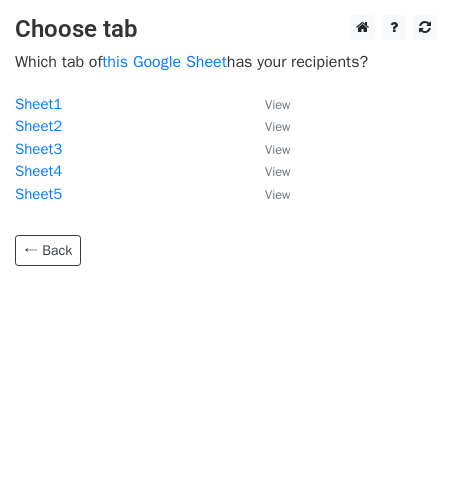 scroll, scrollTop: 0, scrollLeft: 0, axis: both 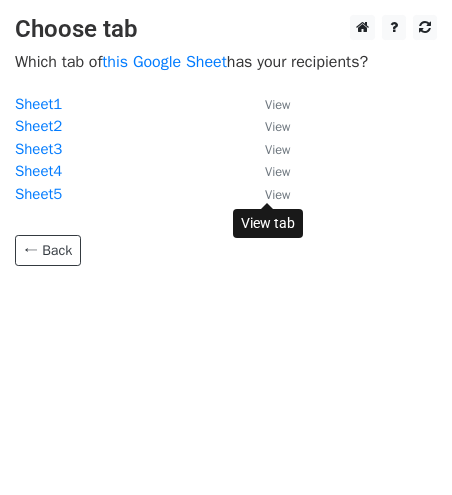 click on "View" at bounding box center [277, 195] 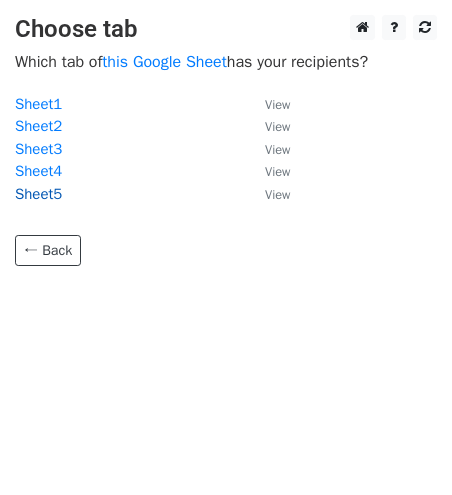 click on "Sheet5" at bounding box center (38, 194) 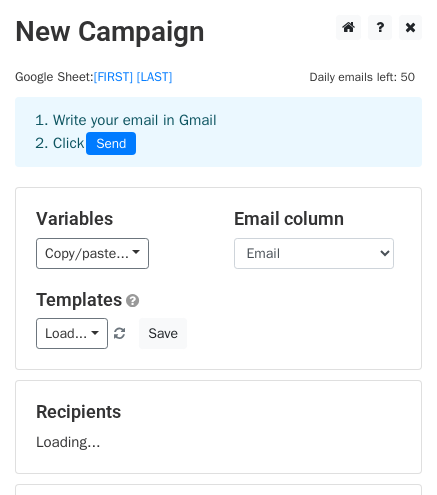 scroll, scrollTop: 0, scrollLeft: 0, axis: both 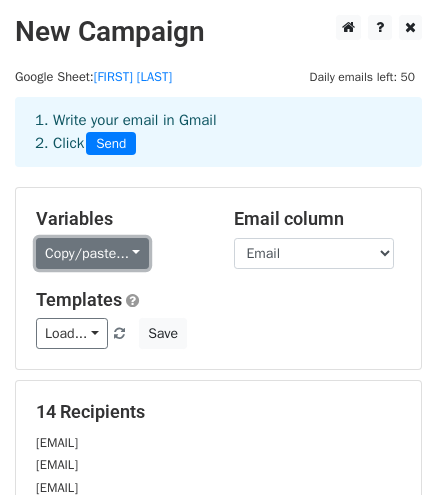 click on "Copy/paste..." at bounding box center [92, 253] 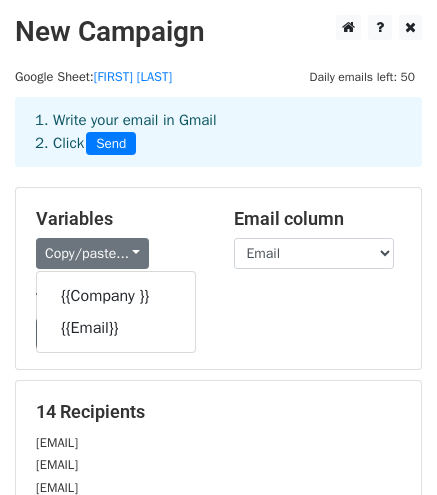 click on "Templates" at bounding box center (218, 300) 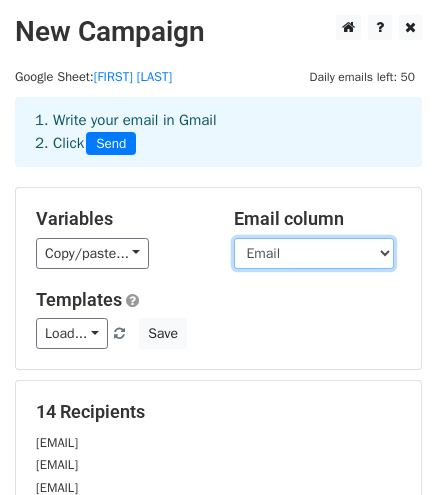 click on "Company
Email" at bounding box center [314, 253] 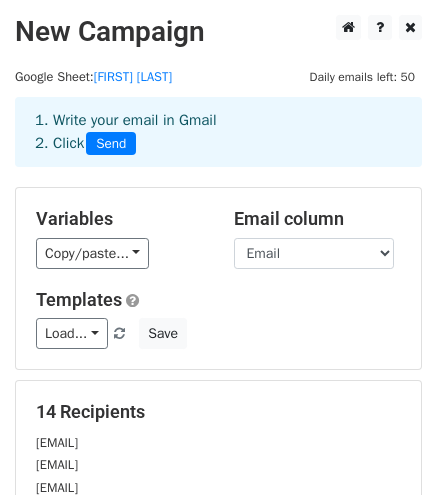 click on "Templates" at bounding box center [218, 300] 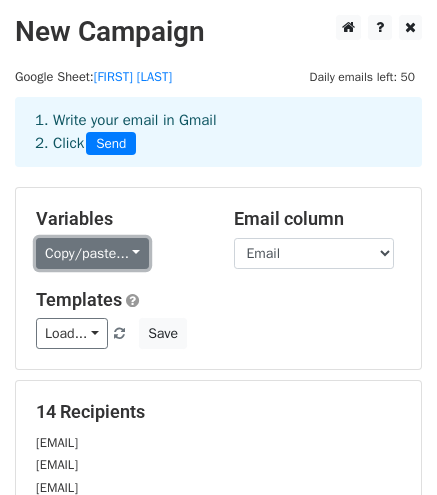click on "Copy/paste..." at bounding box center (92, 253) 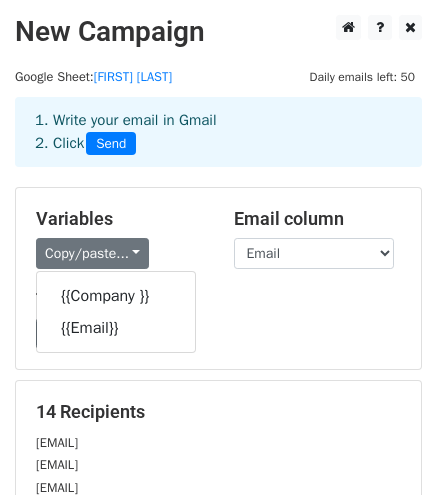 click on "Templates" at bounding box center (218, 300) 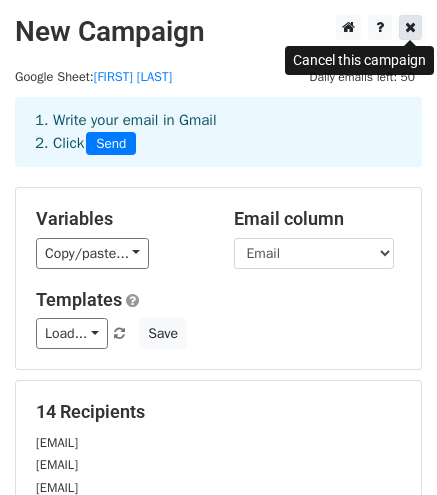 click at bounding box center (410, 27) 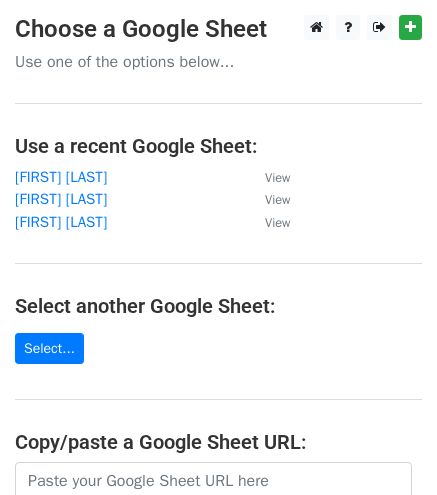 scroll, scrollTop: 0, scrollLeft: 0, axis: both 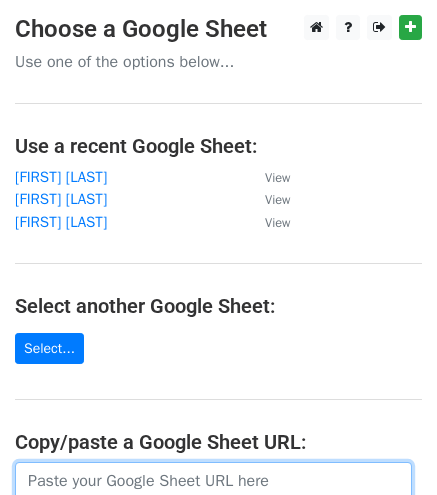 click at bounding box center (213, 481) 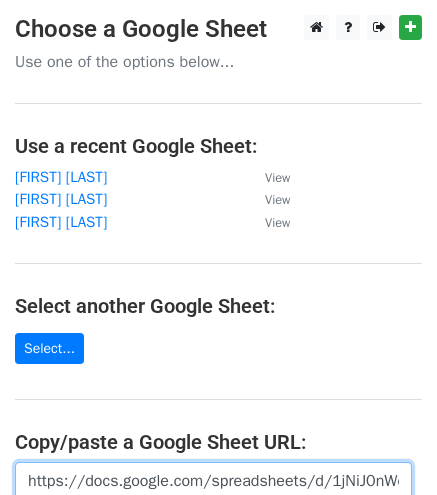 scroll, scrollTop: 0, scrollLeft: 555, axis: horizontal 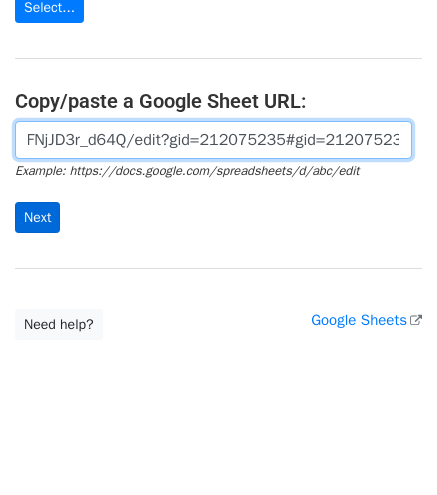 type on "https://docs.google.com/spreadsheets/d/1jNiJ0nWevILiP-jwBCfF-rZp5dbgZbWFNjJD3r_d64Q/edit?gid=212075235#gid=212075235" 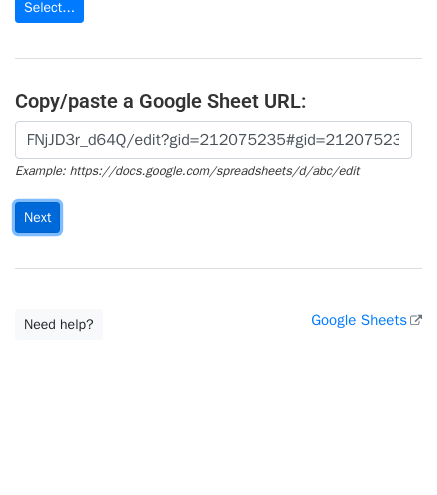 scroll, scrollTop: 0, scrollLeft: 0, axis: both 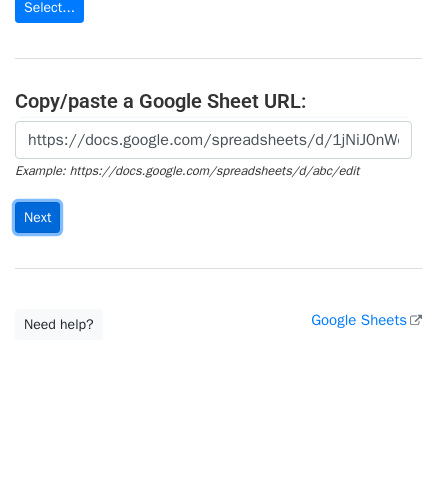 click on "Next" at bounding box center [37, 217] 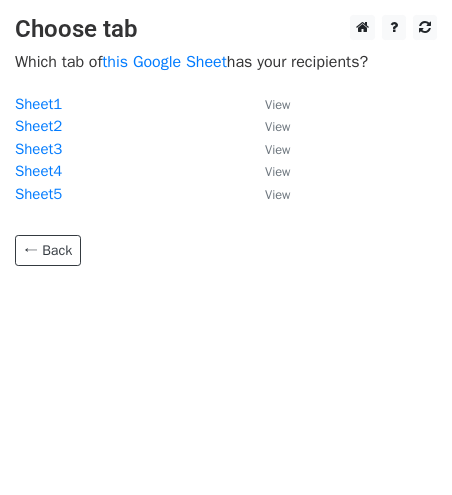 scroll, scrollTop: 0, scrollLeft: 0, axis: both 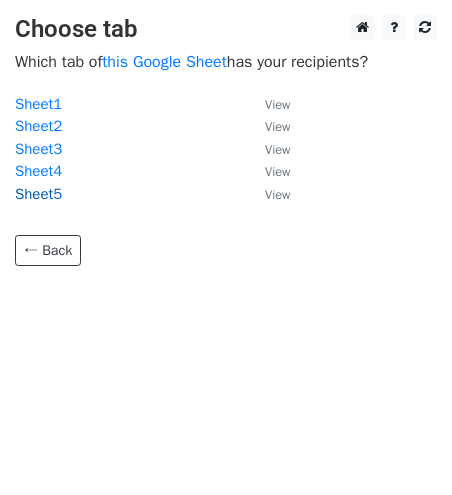 click on "Sheet5" at bounding box center [38, 194] 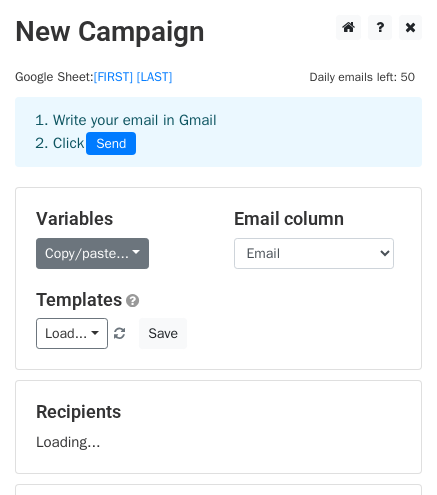 scroll, scrollTop: 0, scrollLeft: 0, axis: both 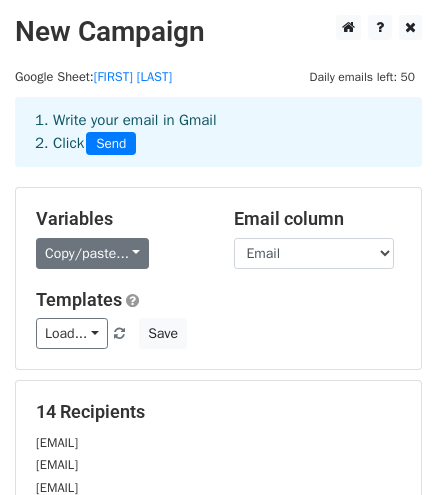 click on "Copy/paste..." at bounding box center [92, 253] 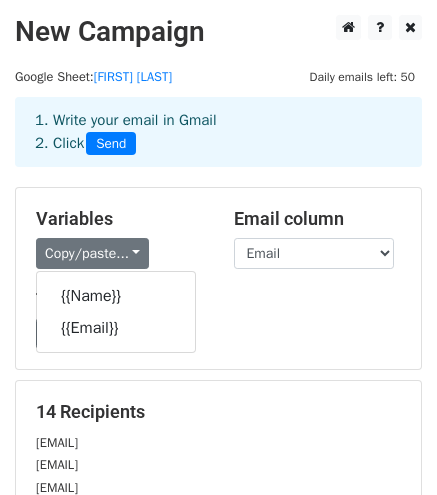 click on "Templates" at bounding box center (218, 300) 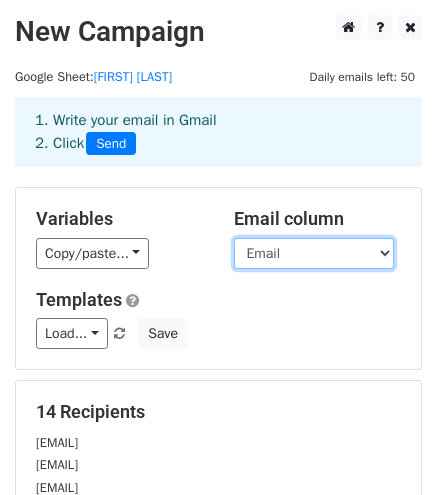 click on "Name
Email" at bounding box center (314, 253) 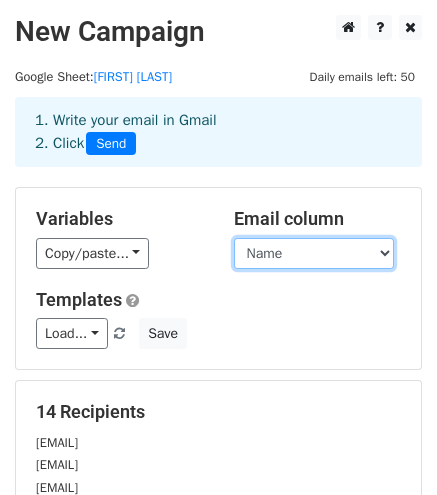 click on "Name
Email" at bounding box center (314, 253) 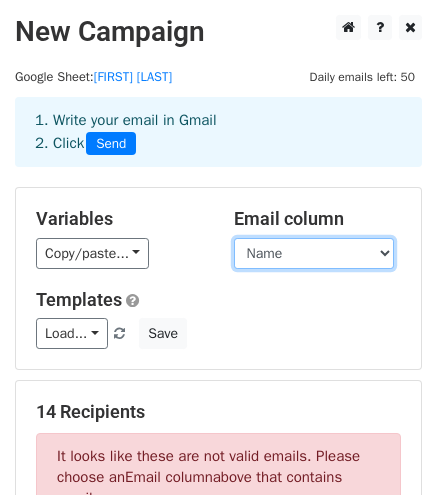click on "Name
Email" at bounding box center [314, 253] 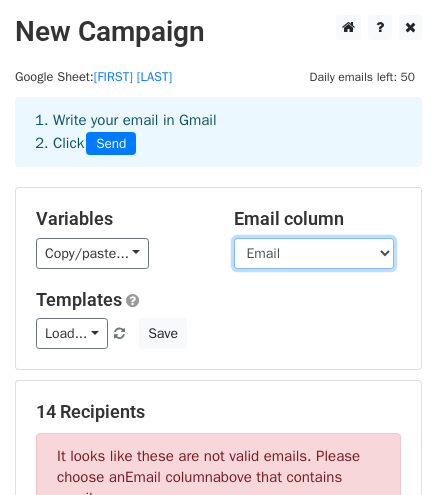 click on "Name
Email" at bounding box center (314, 253) 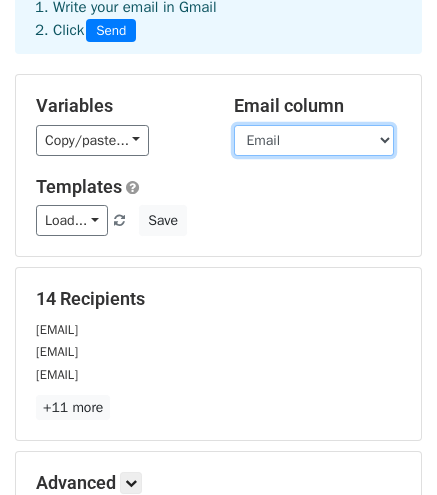scroll, scrollTop: 119, scrollLeft: 0, axis: vertical 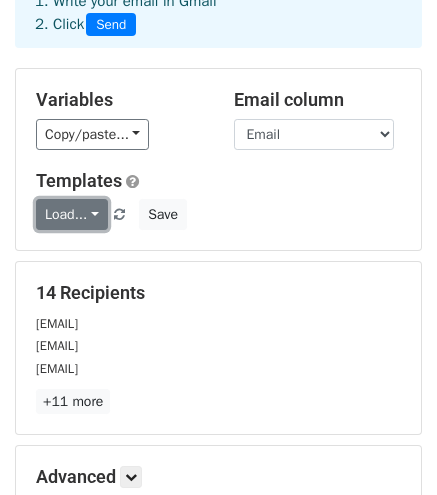 click on "Load..." at bounding box center (72, 214) 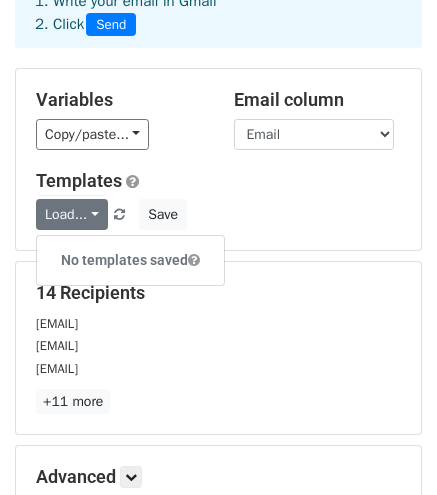 click on "Templates" at bounding box center [218, 181] 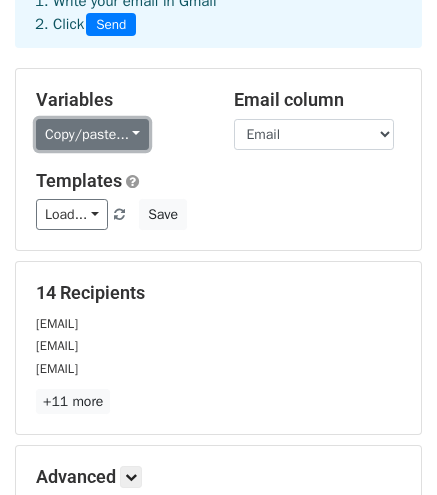 click on "Copy/paste..." at bounding box center [92, 134] 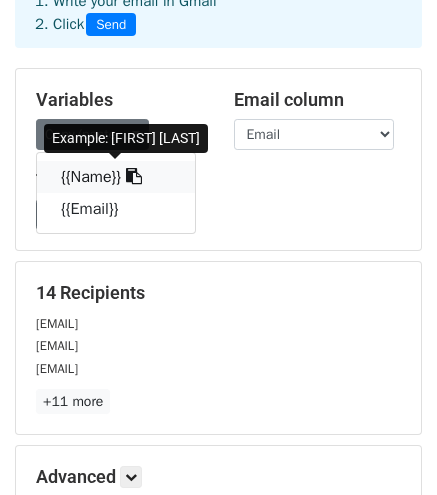 click on "{{Name}}" at bounding box center (116, 177) 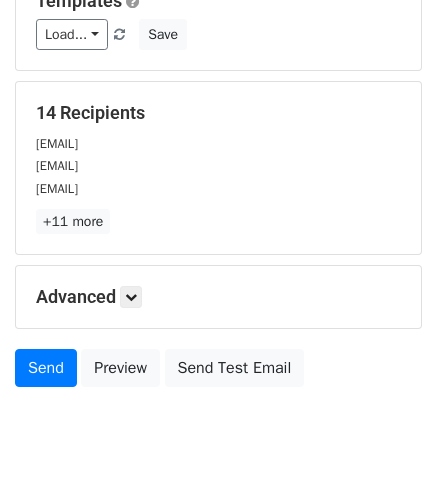 scroll, scrollTop: 357, scrollLeft: 0, axis: vertical 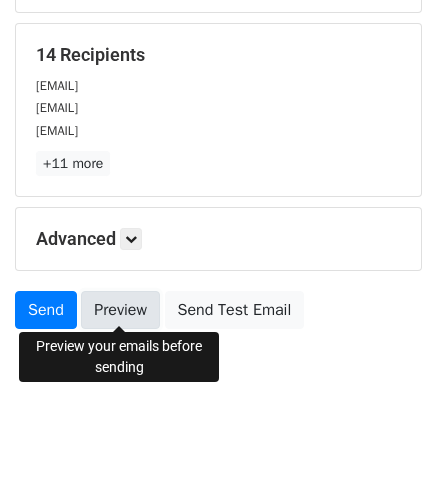 click on "Preview" at bounding box center (120, 310) 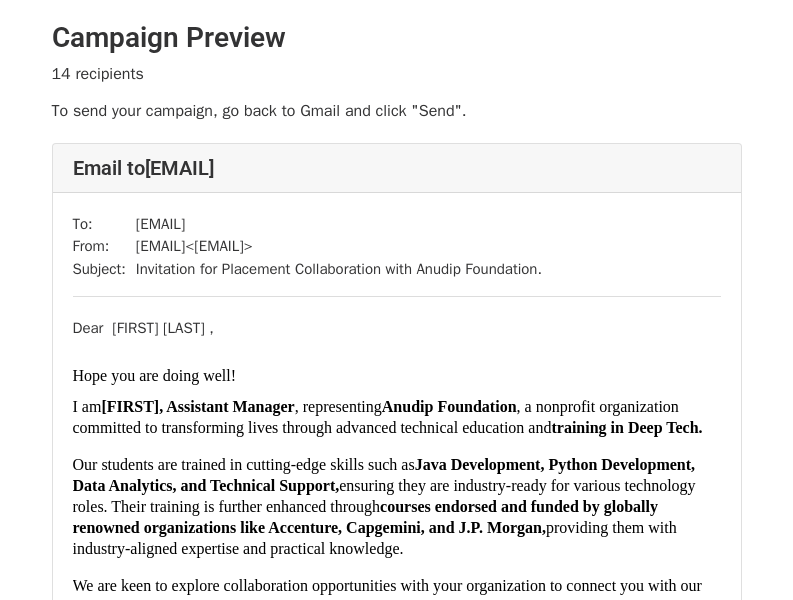 scroll, scrollTop: 0, scrollLeft: 0, axis: both 